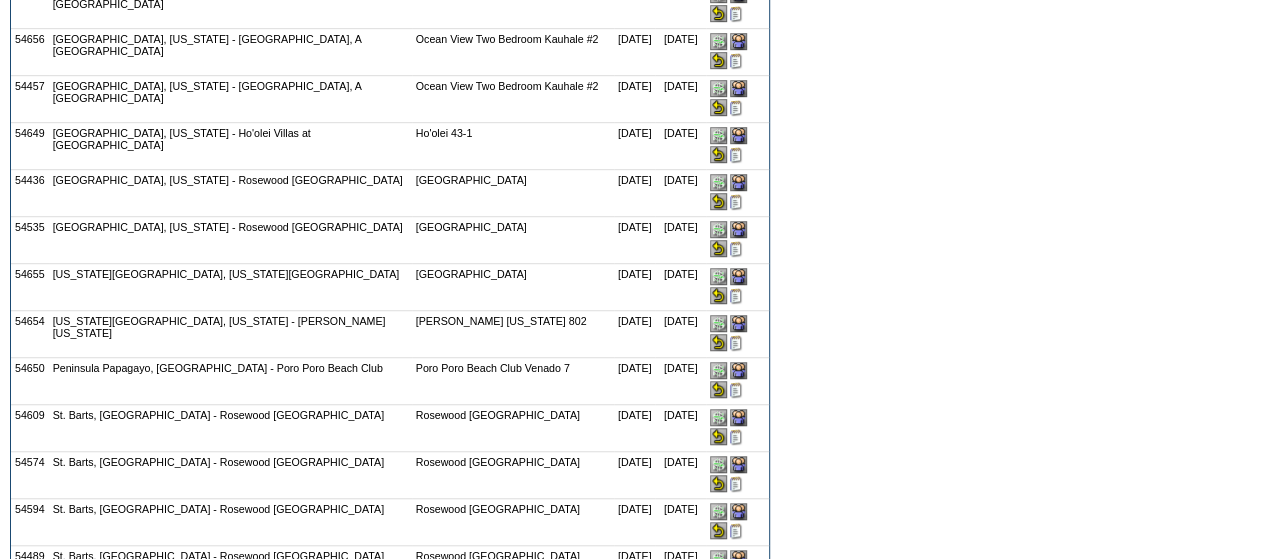 scroll, scrollTop: 600, scrollLeft: 0, axis: vertical 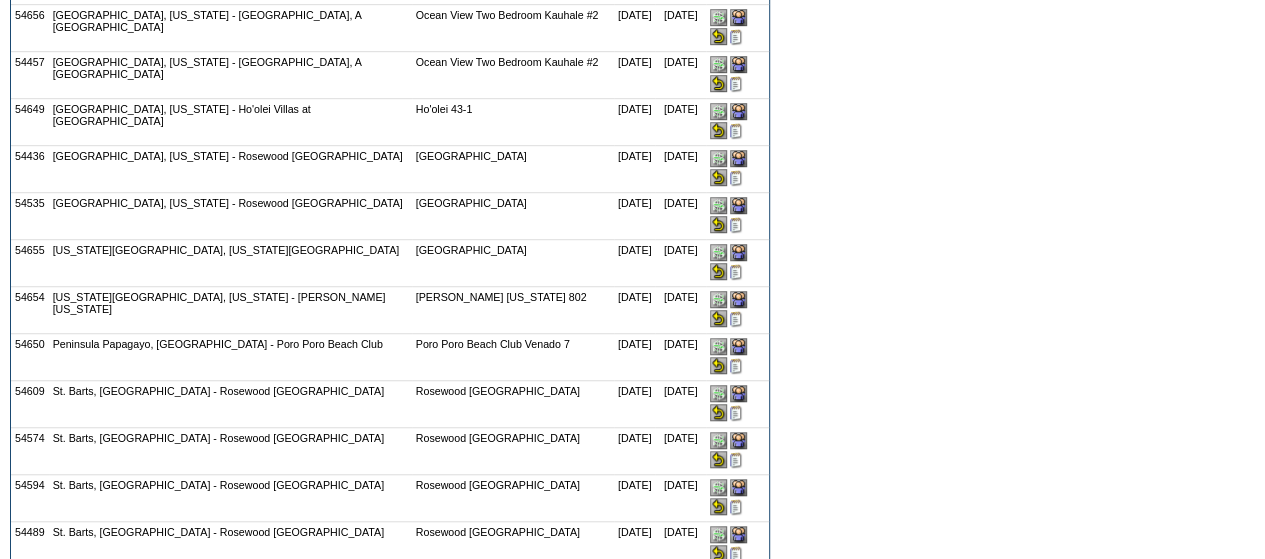 click at bounding box center [718, 130] 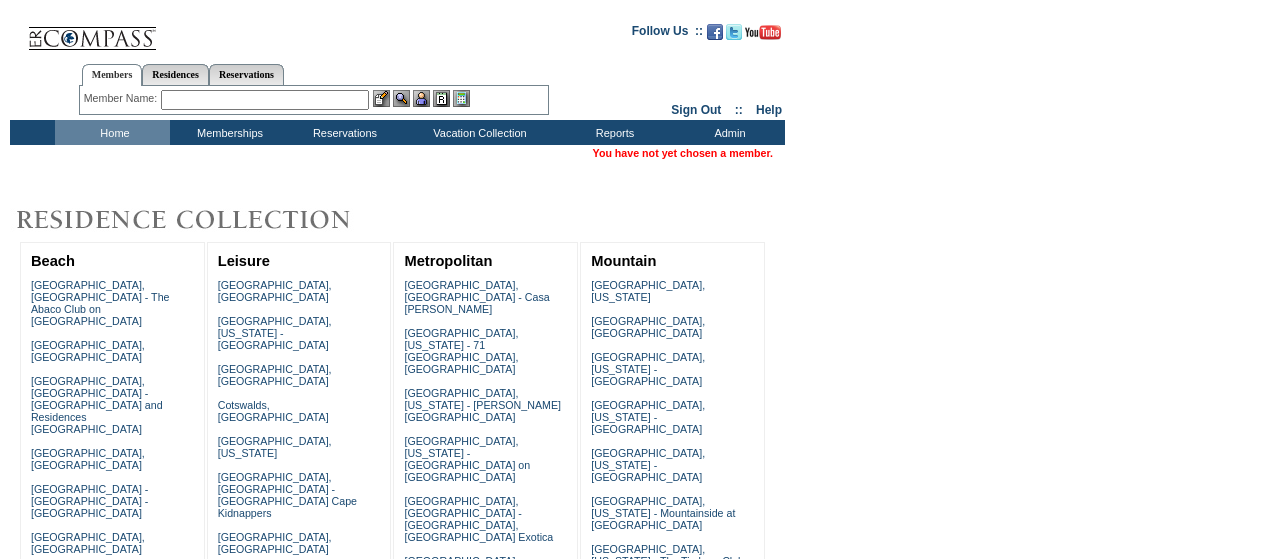 scroll, scrollTop: 742, scrollLeft: 0, axis: vertical 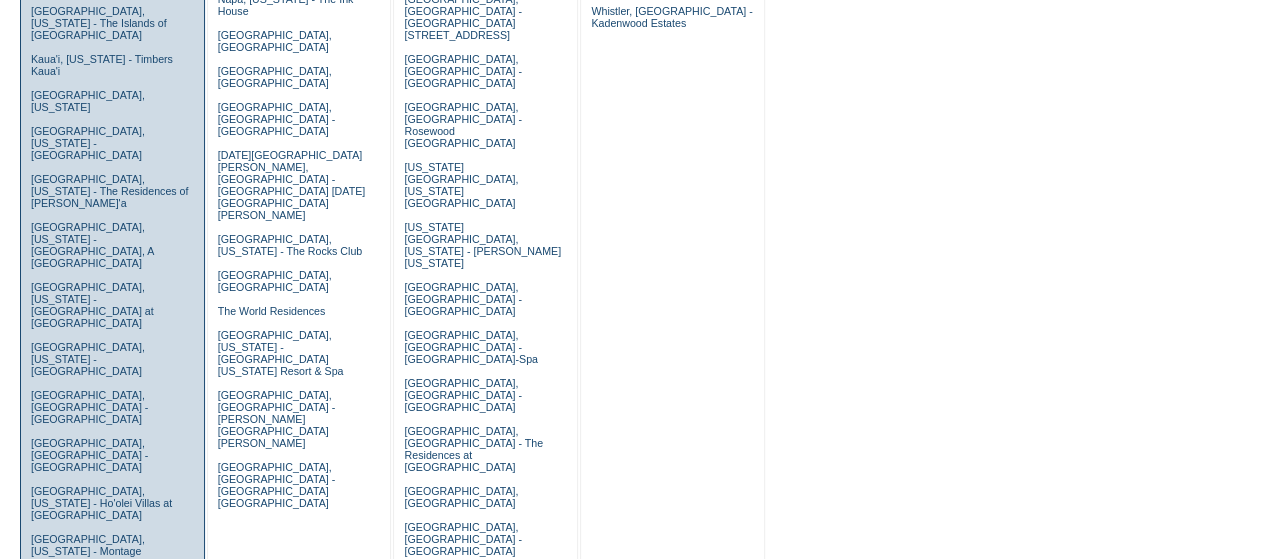 click on "[GEOGRAPHIC_DATA], [GEOGRAPHIC_DATA] - The Abaco Club on [GEOGRAPHIC_DATA]
[GEOGRAPHIC_DATA], [GEOGRAPHIC_DATA]
[GEOGRAPHIC_DATA], [GEOGRAPHIC_DATA] - [GEOGRAPHIC_DATA] and Residences [GEOGRAPHIC_DATA]
[GEOGRAPHIC_DATA], [GEOGRAPHIC_DATA]
[GEOGRAPHIC_DATA] - [GEOGRAPHIC_DATA]
[GEOGRAPHIC_DATA], [GEOGRAPHIC_DATA]
[GEOGRAPHIC_DATA], [US_STATE] - [PERSON_NAME][GEOGRAPHIC_DATA], [US_STATE]
[GEOGRAPHIC_DATA], [US_STATE] - [GEOGRAPHIC_DATA], [US_STATE]
[GEOGRAPHIC_DATA] - [GEOGRAPHIC_DATA][PERSON_NAME], [GEOGRAPHIC_DATA]" at bounding box center [112, 503] 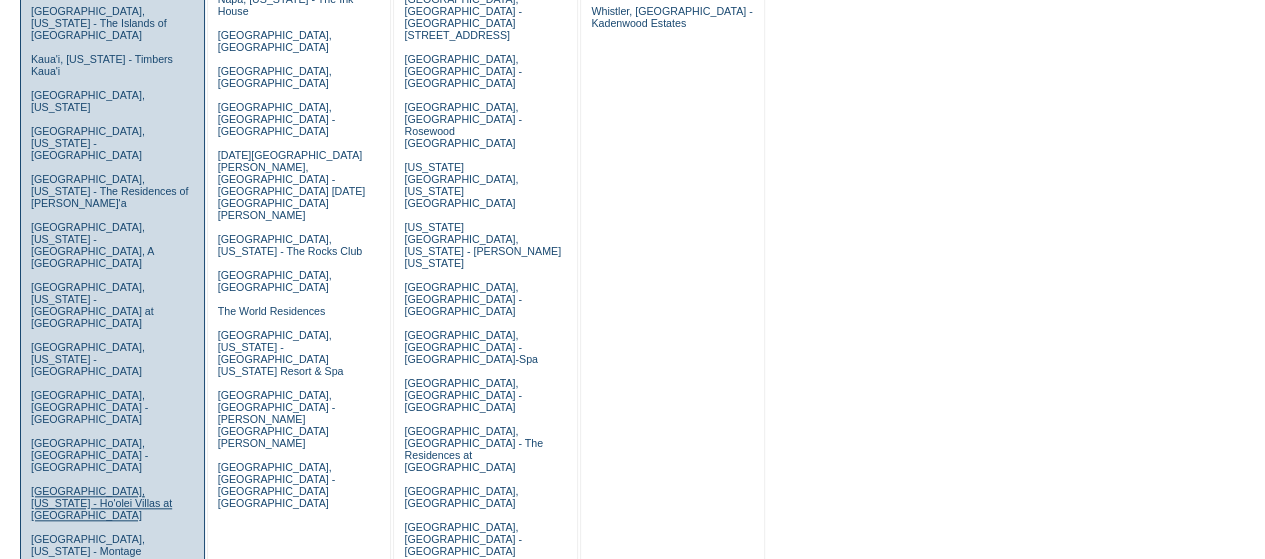 click on "[GEOGRAPHIC_DATA], [US_STATE] - Ho'olei Villas at [GEOGRAPHIC_DATA]" at bounding box center (101, 503) 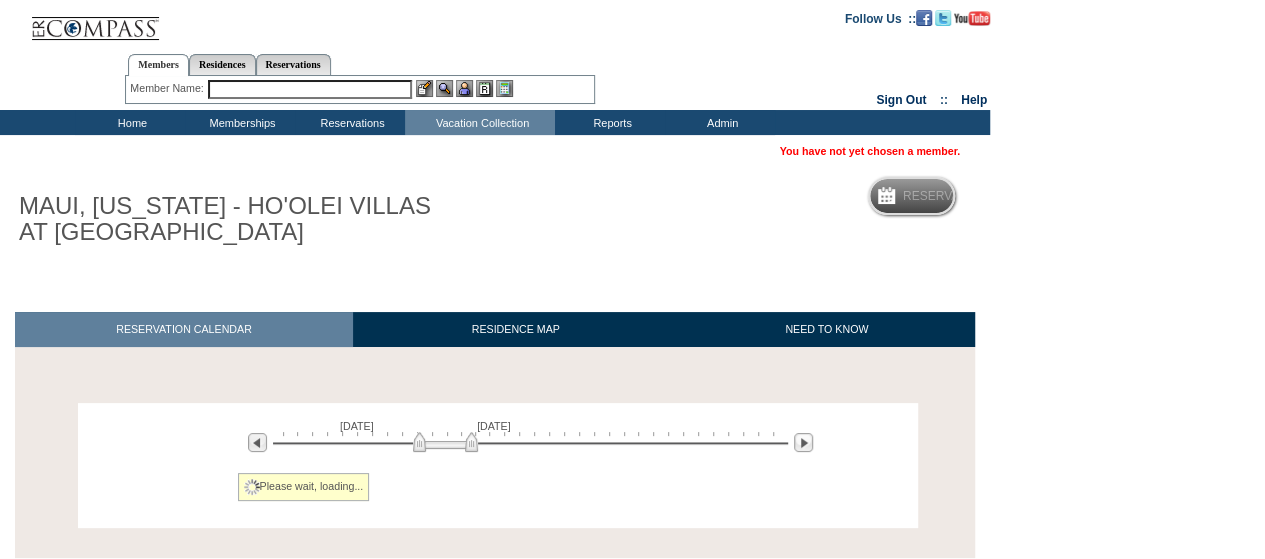 scroll, scrollTop: 132, scrollLeft: 0, axis: vertical 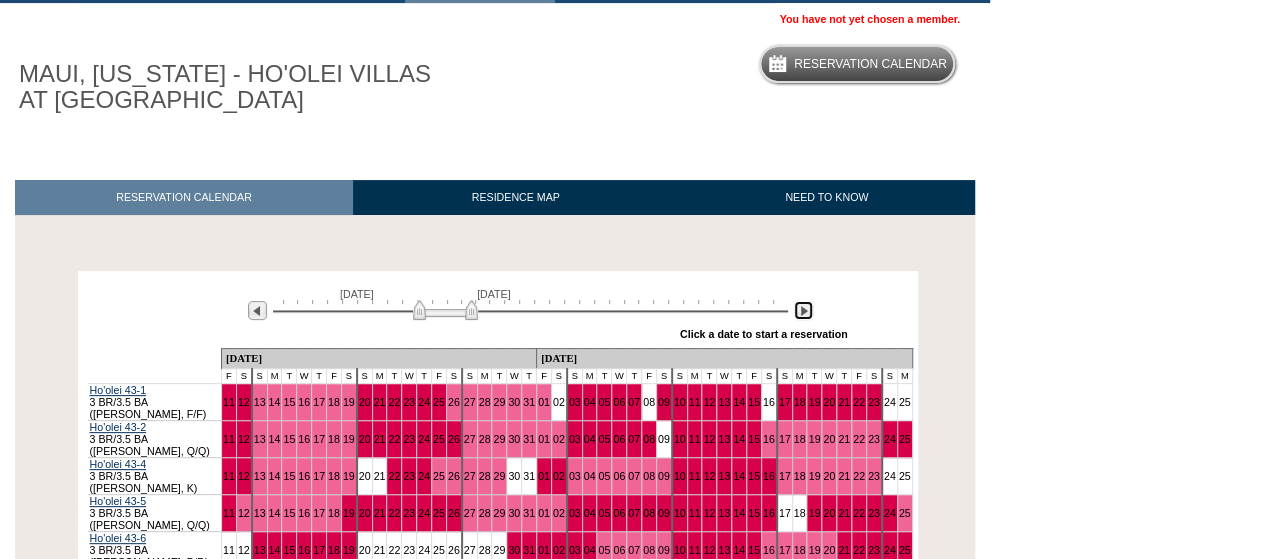 click at bounding box center (803, 310) 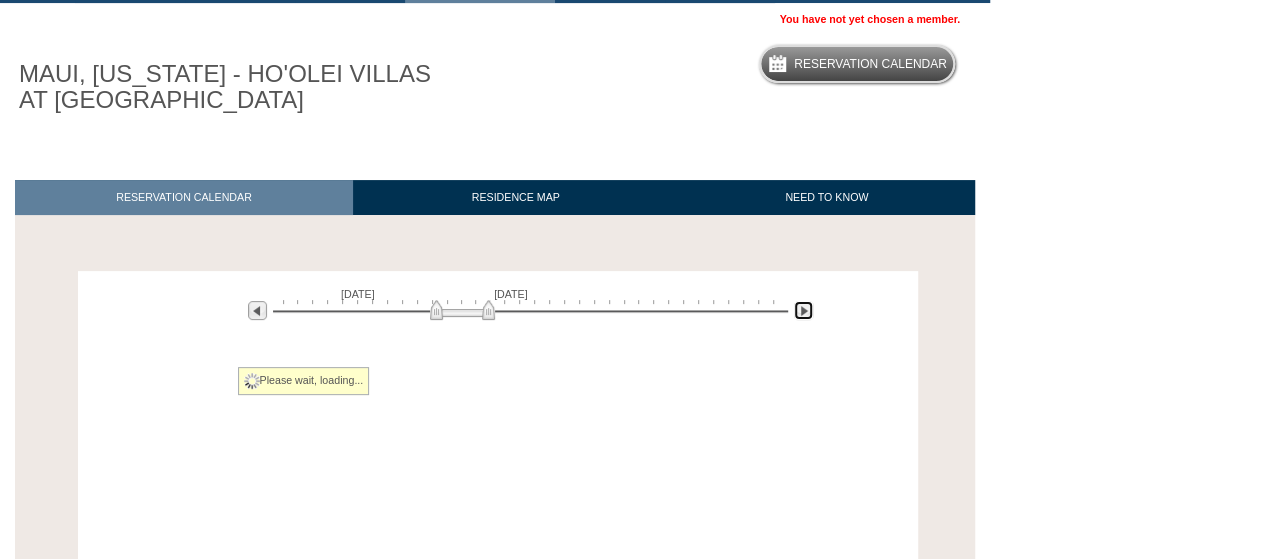 click at bounding box center [803, 310] 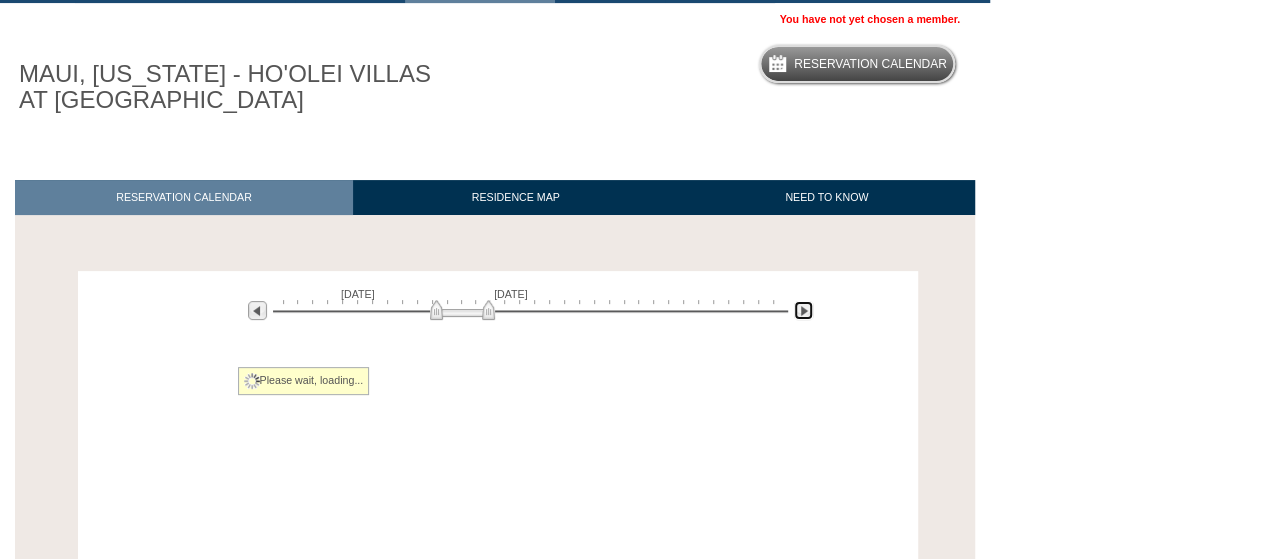 click at bounding box center [803, 310] 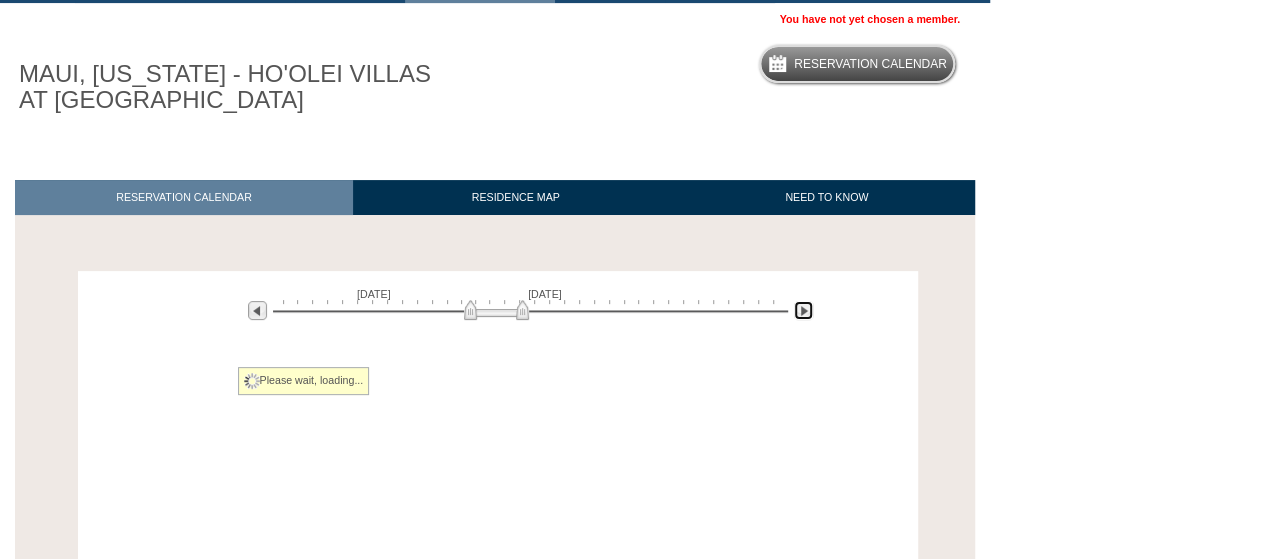 click at bounding box center (803, 310) 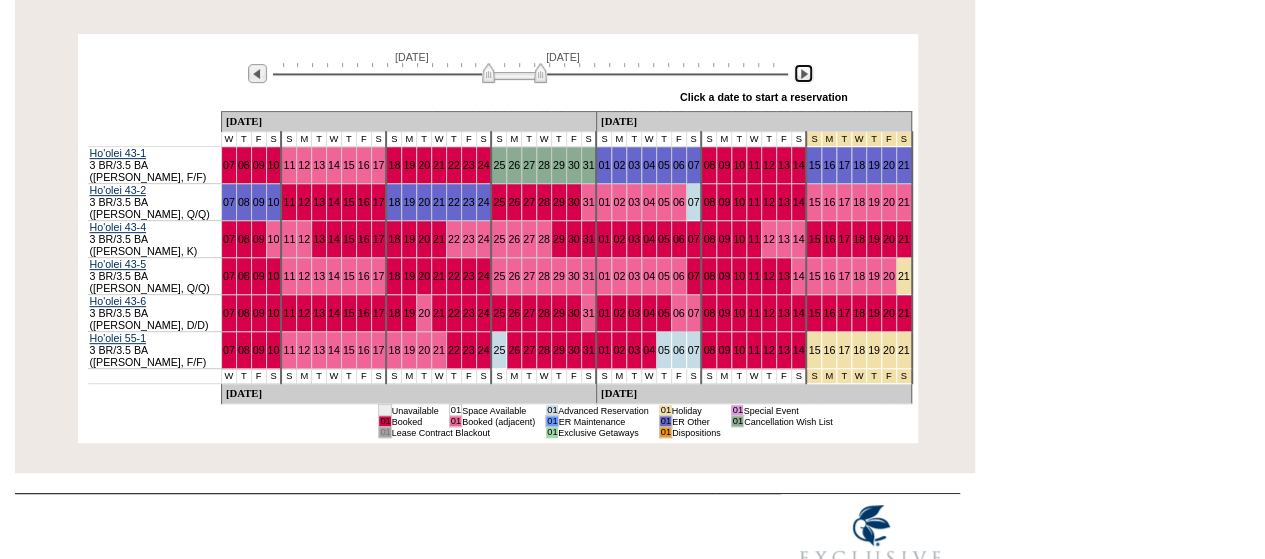 scroll, scrollTop: 386, scrollLeft: 0, axis: vertical 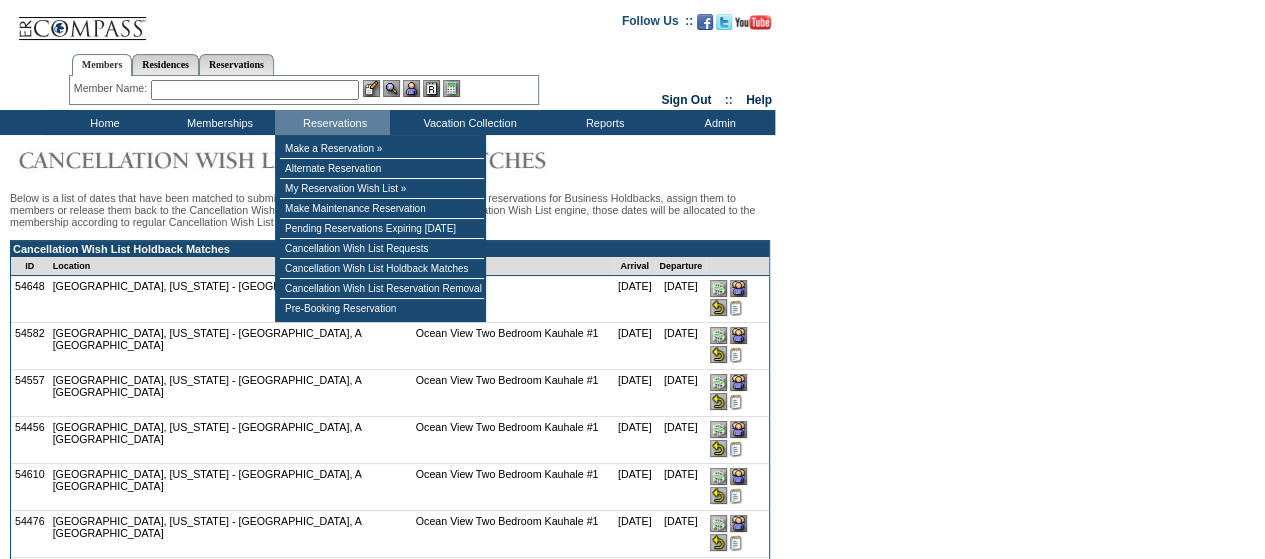 click at bounding box center [255, 90] 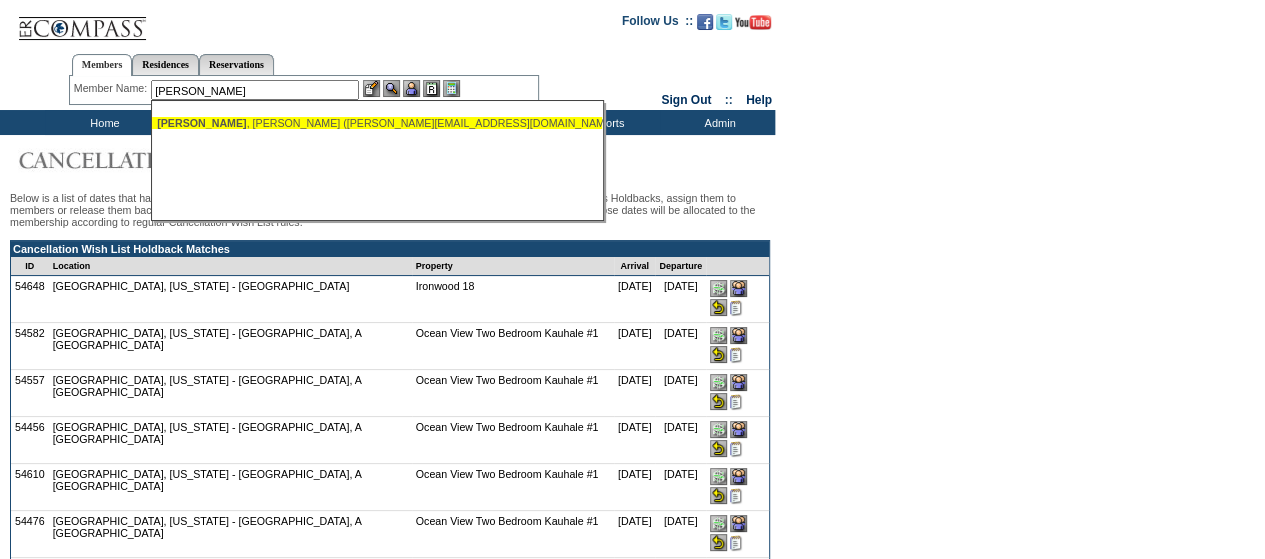 click on "Millard , Jayne (jayne@turtle.com)" at bounding box center [377, 123] 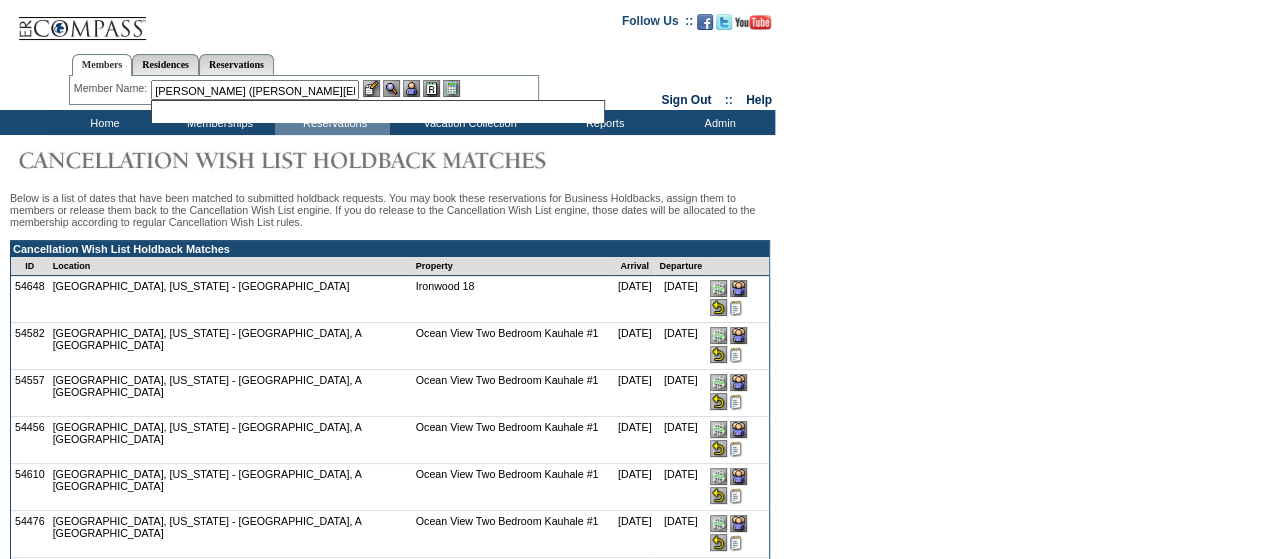 click at bounding box center [391, 88] 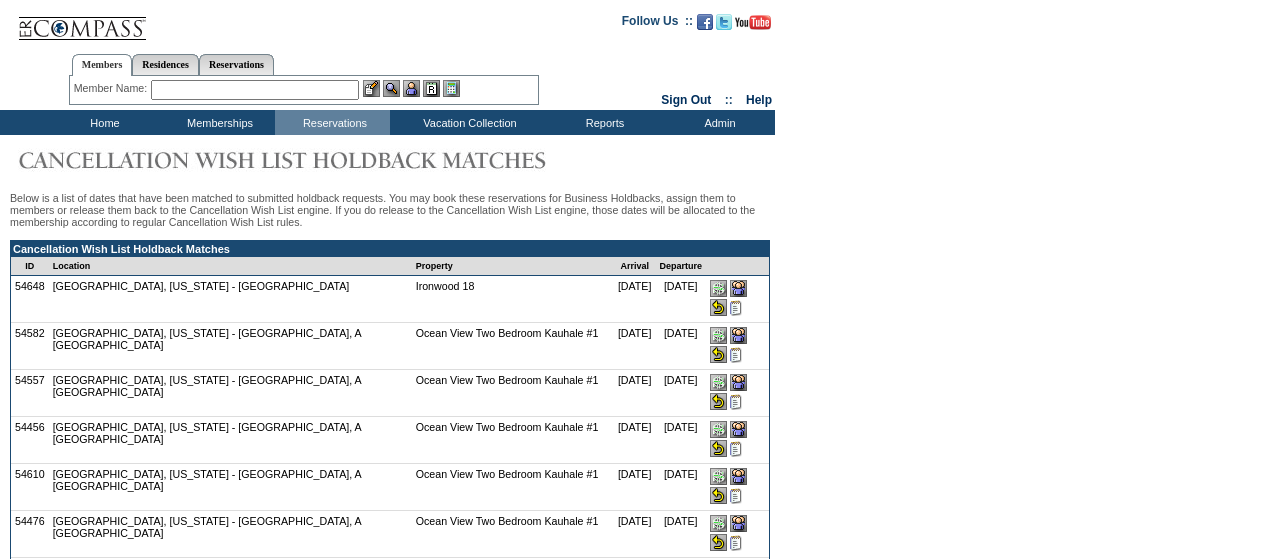 scroll, scrollTop: 500, scrollLeft: 0, axis: vertical 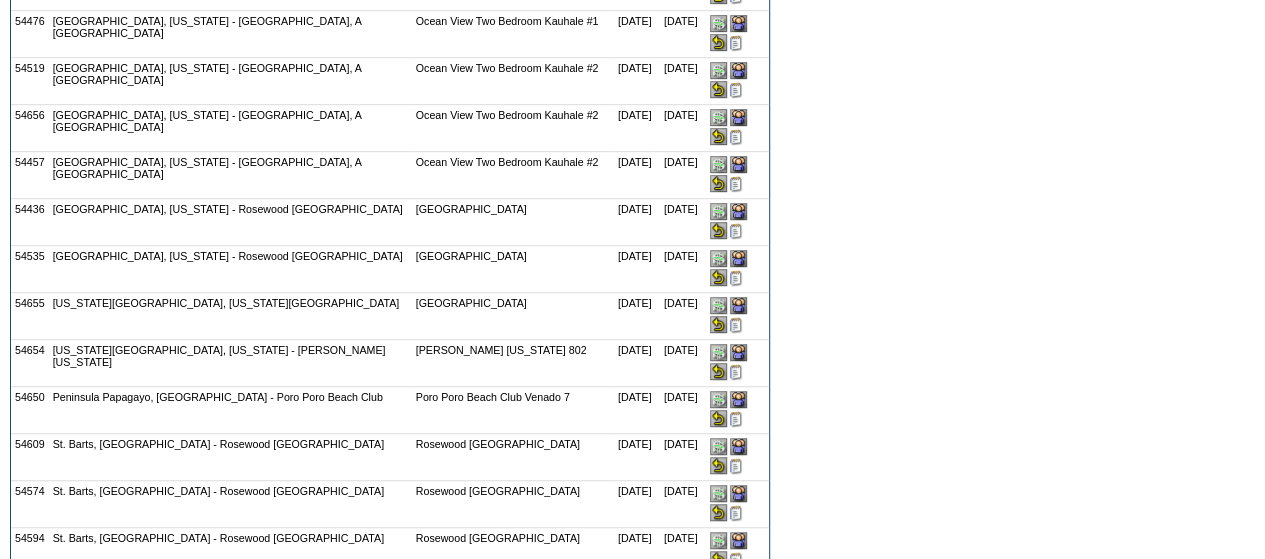 click at bounding box center [718, 305] 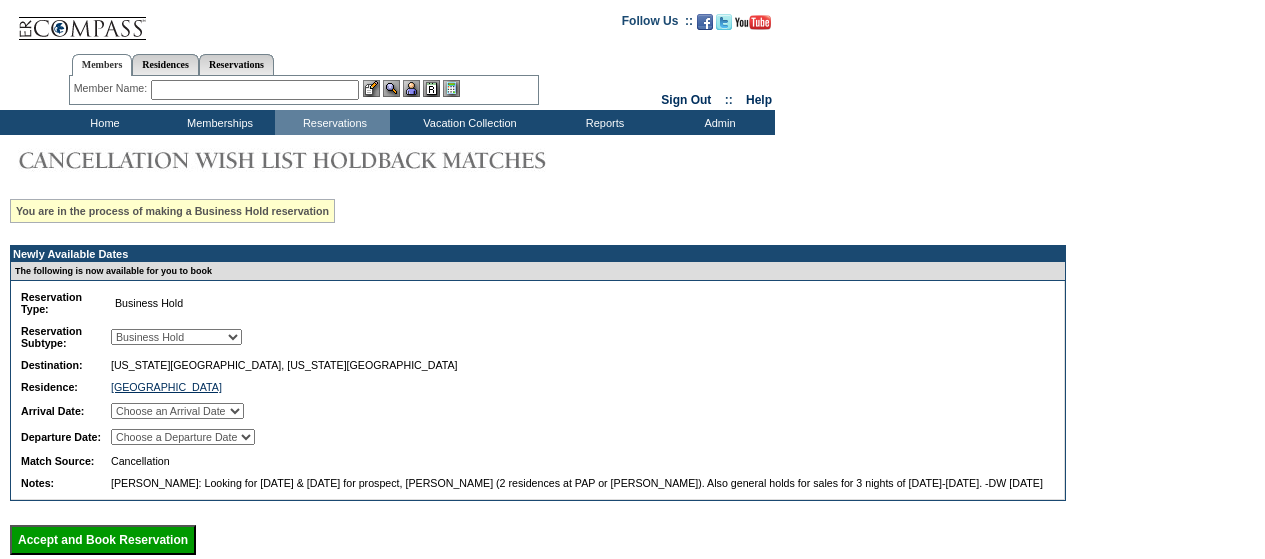 scroll, scrollTop: 0, scrollLeft: 0, axis: both 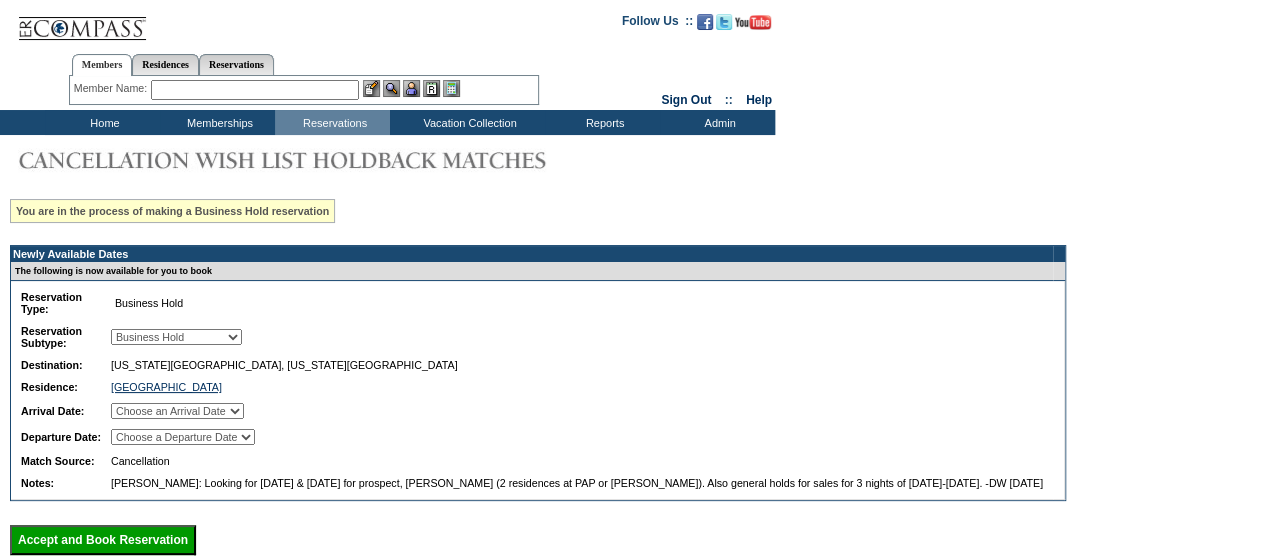 click on "Choose an Arrival Date
[DATE]
[DATE]
[DATE]" at bounding box center (577, 411) 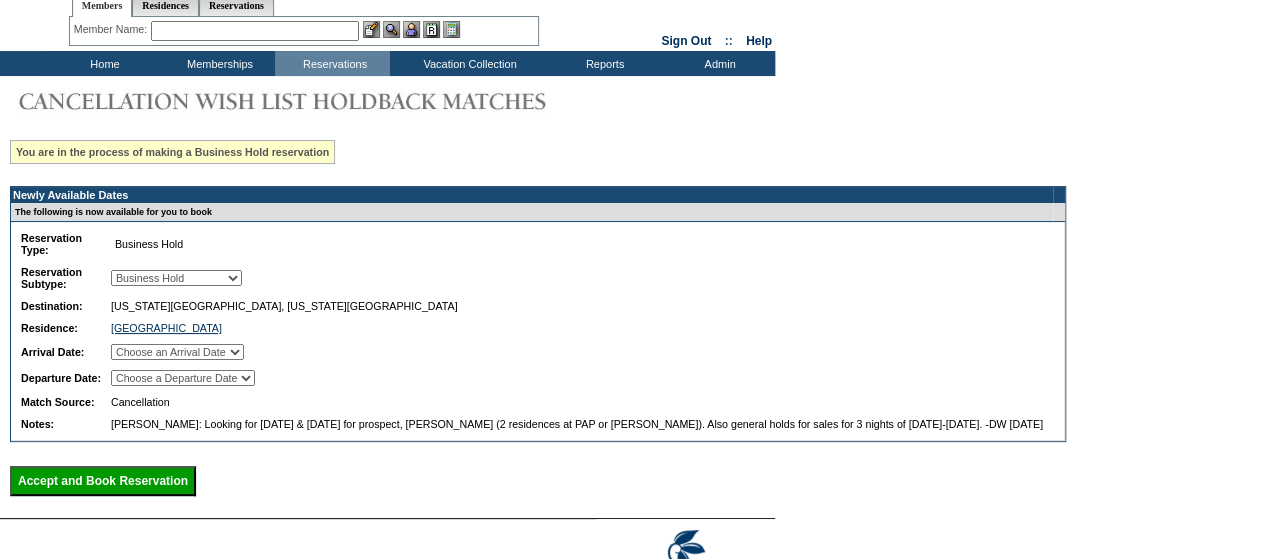 scroll, scrollTop: 100, scrollLeft: 0, axis: vertical 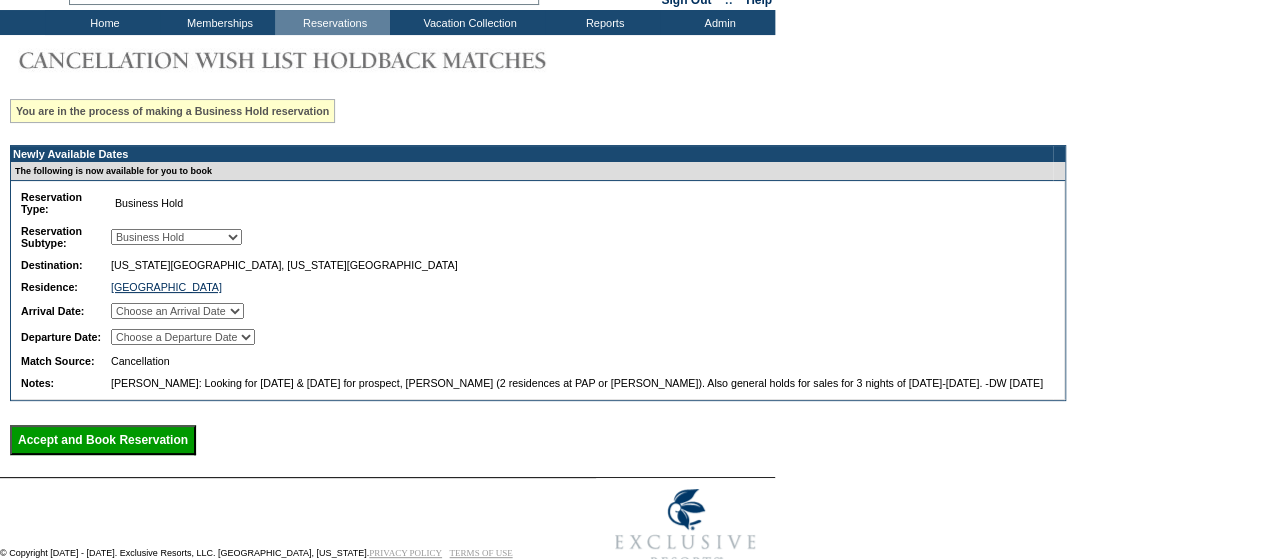 click on "Accept and Book Reservation" at bounding box center [103, 440] 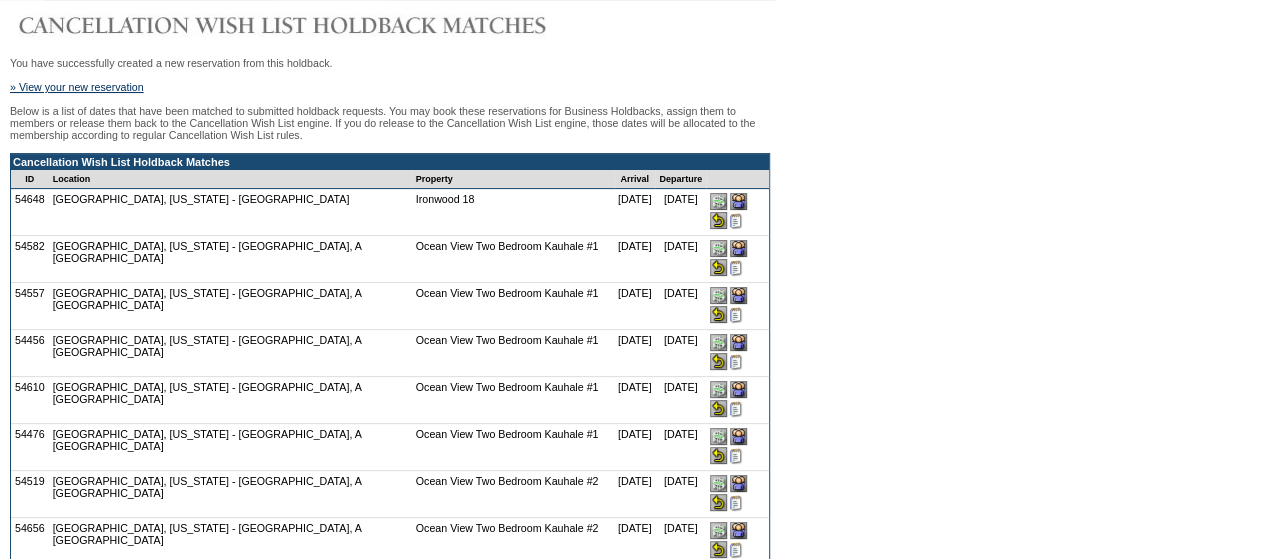 scroll, scrollTop: 0, scrollLeft: 0, axis: both 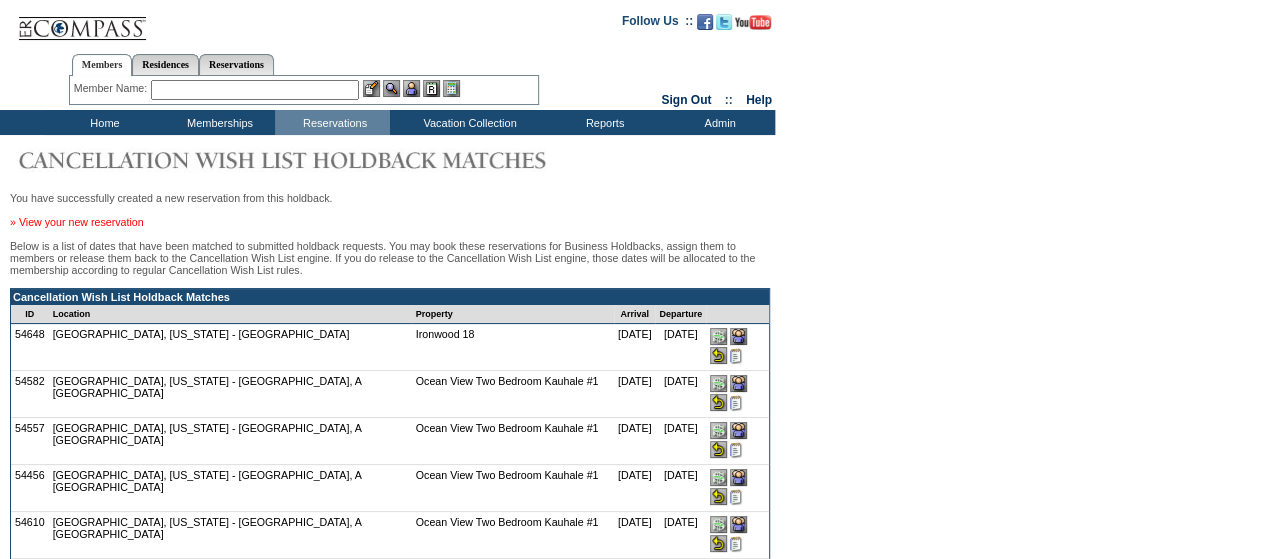 click on "You have successfully created a new reservation from this holdback.
» View your new reservation" at bounding box center (390, 216) 